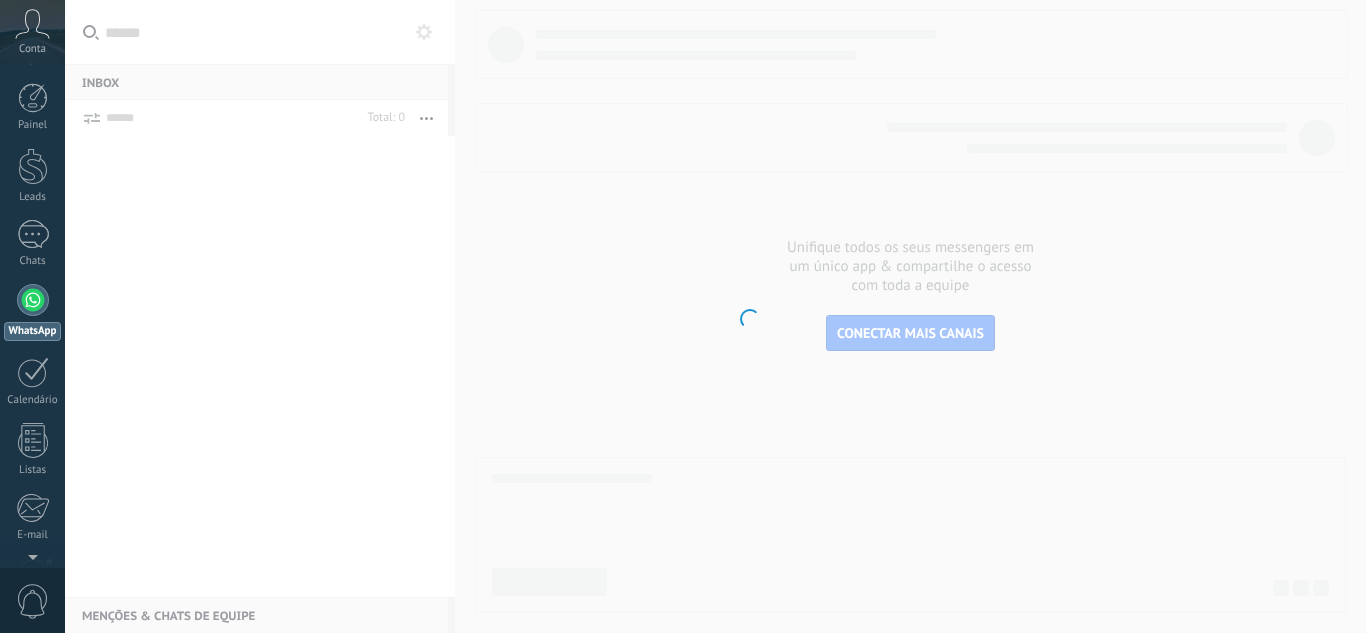 scroll, scrollTop: 0, scrollLeft: 0, axis: both 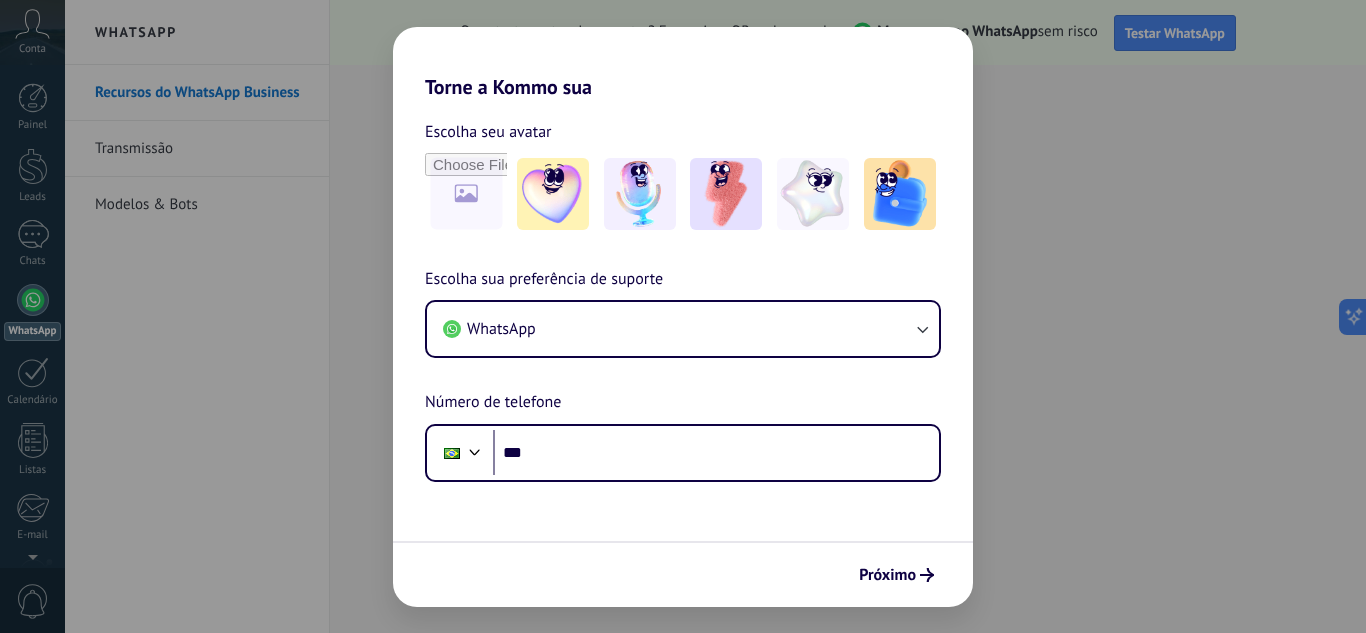 click on "Torne a Kommo sua Escolha seu avatar Escolha sua preferência de suporte WhatsApp Número de telefone Phone *** Próximo" at bounding box center [683, 316] 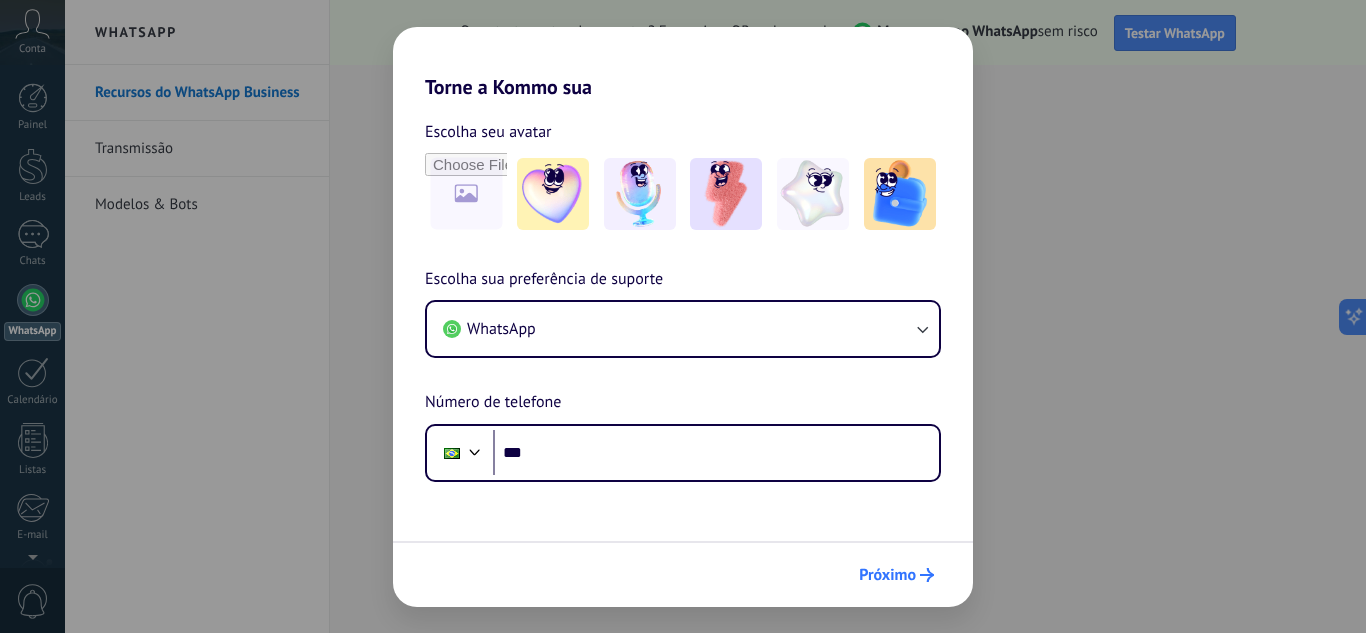 click on "Próximo" at bounding box center (887, 575) 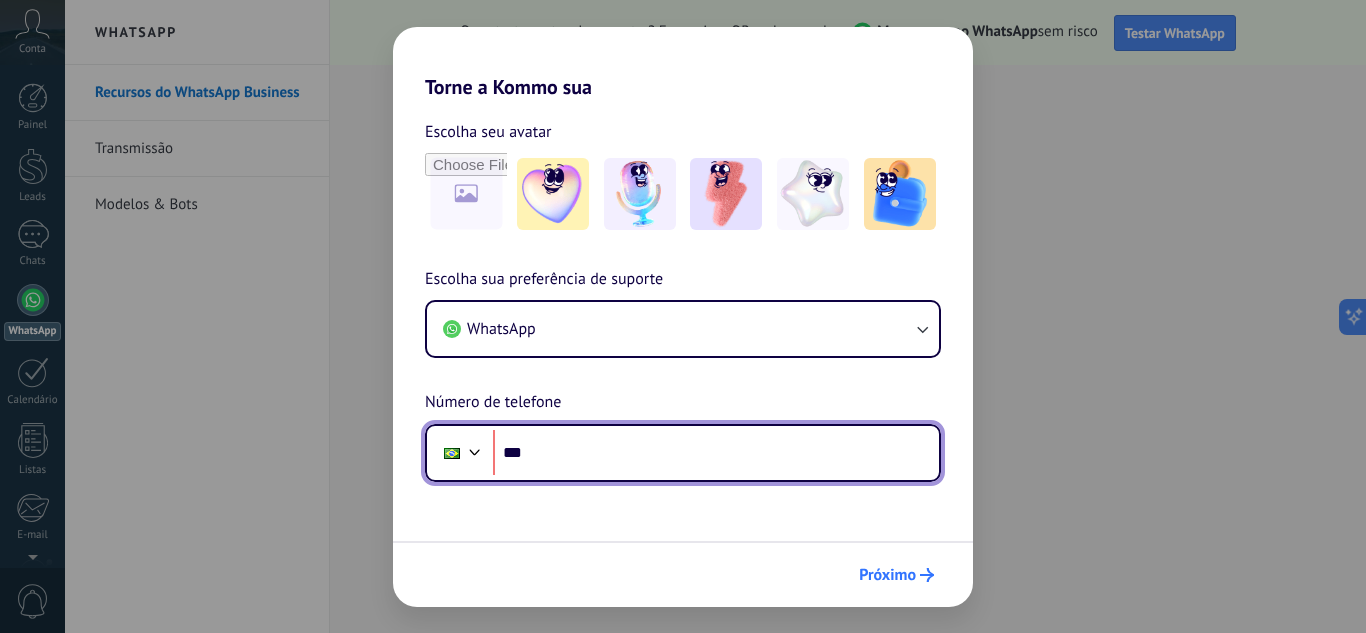 scroll, scrollTop: 0, scrollLeft: 0, axis: both 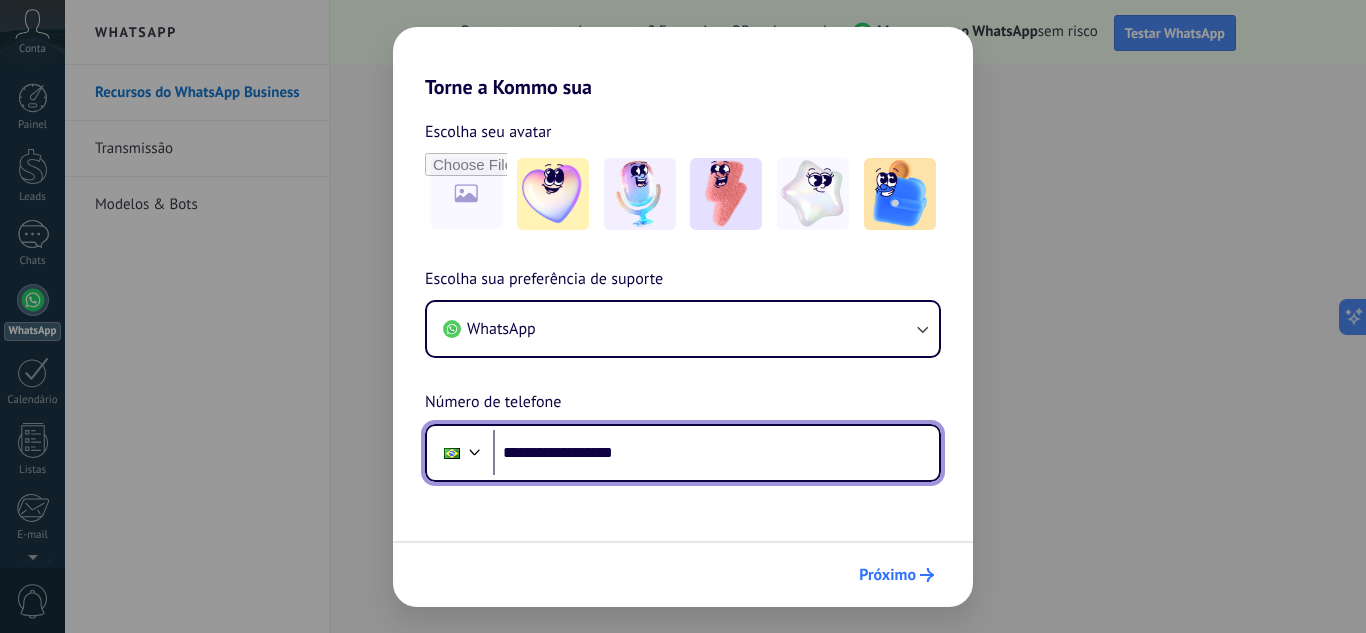 type on "**********" 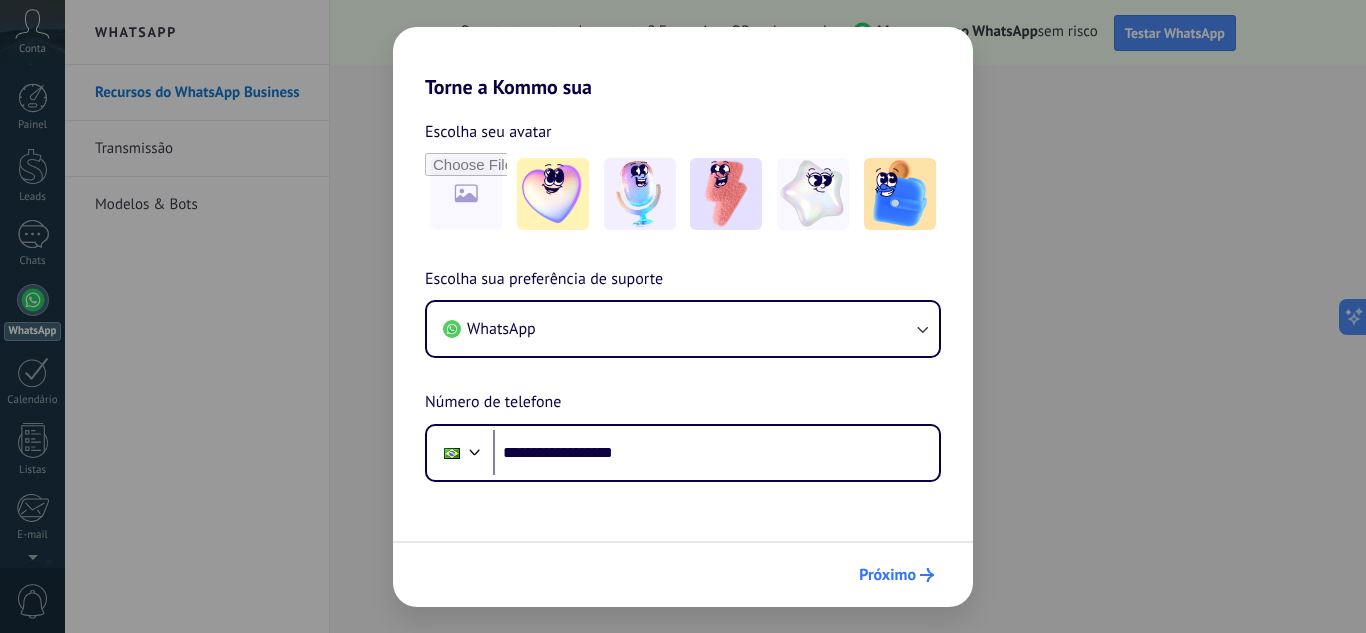 click on "Próximo" at bounding box center (887, 575) 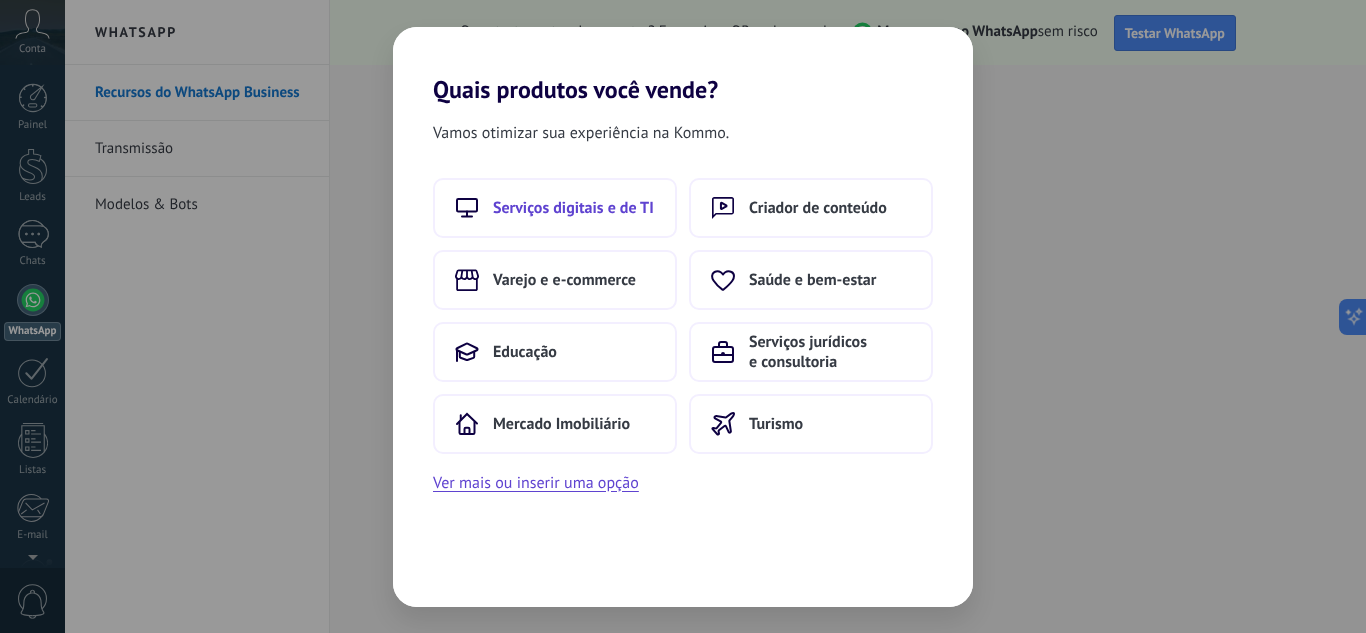 click on "Serviços digitais e de TI" at bounding box center (573, 208) 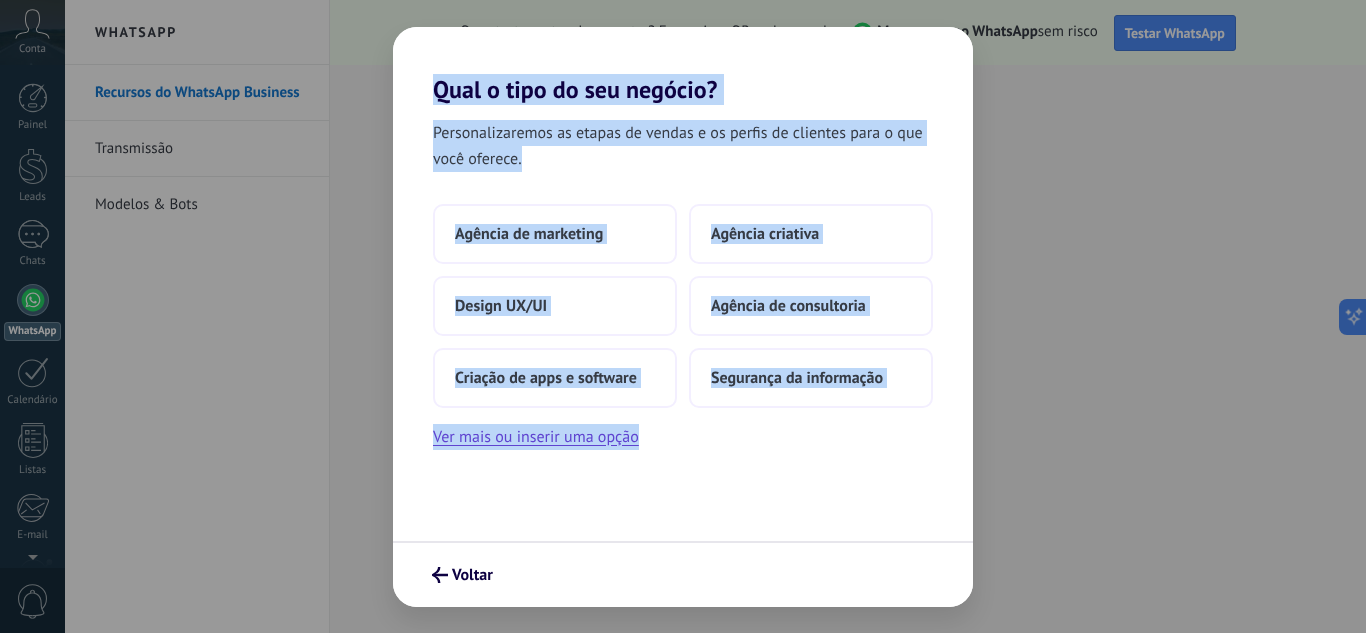 click on "Agência de marketing Agência criativa Design UX/UI Agência de consultoria Criação de apps e software Segurança da informação Ver mais ou inserir uma opção" at bounding box center (683, 327) 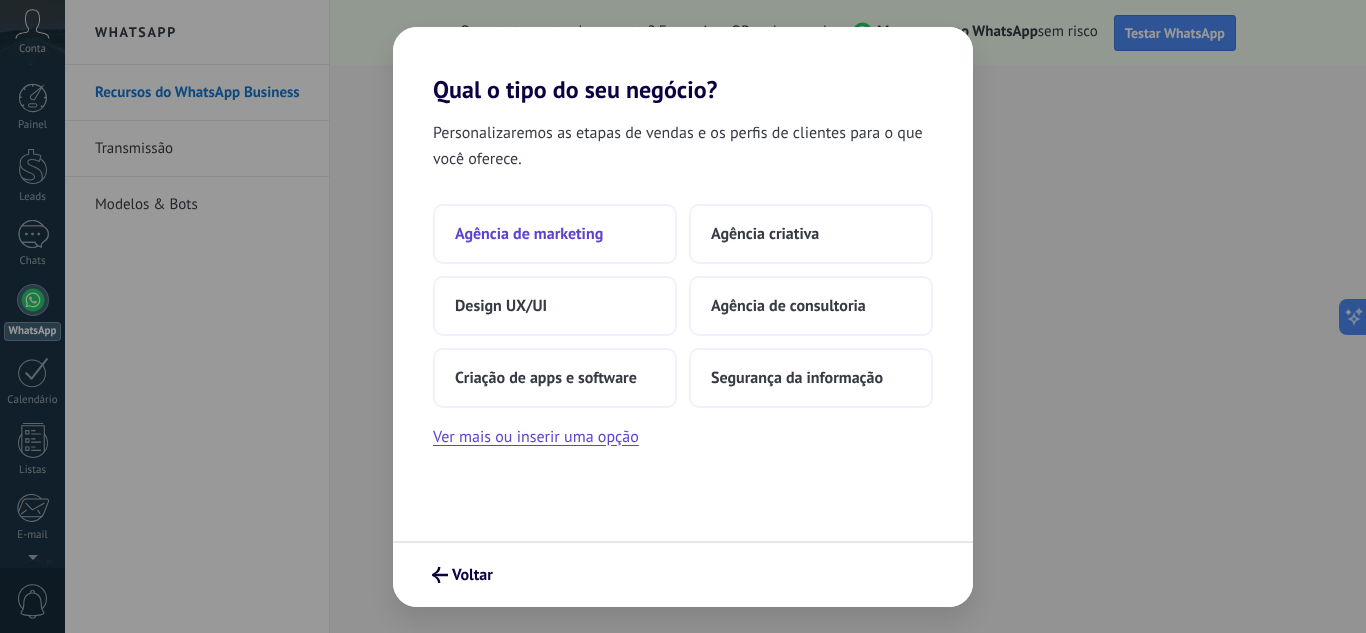 click on "Agência de marketing" at bounding box center (529, 234) 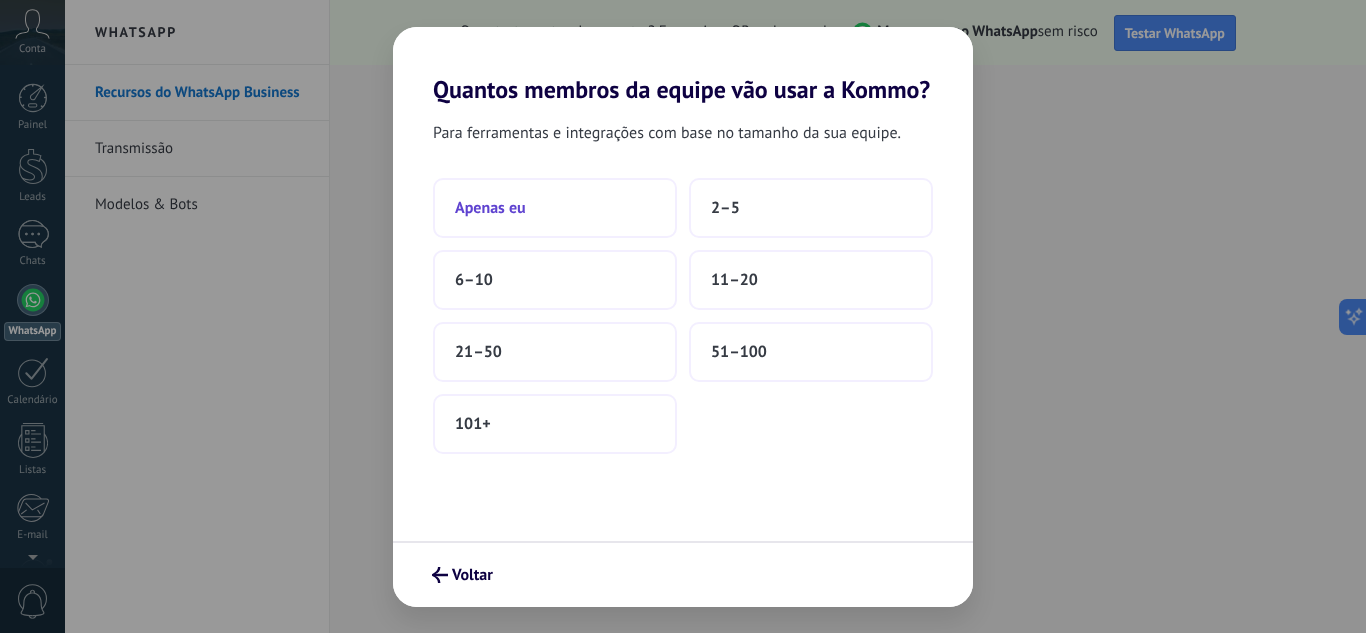 click on "Apenas eu" at bounding box center [555, 208] 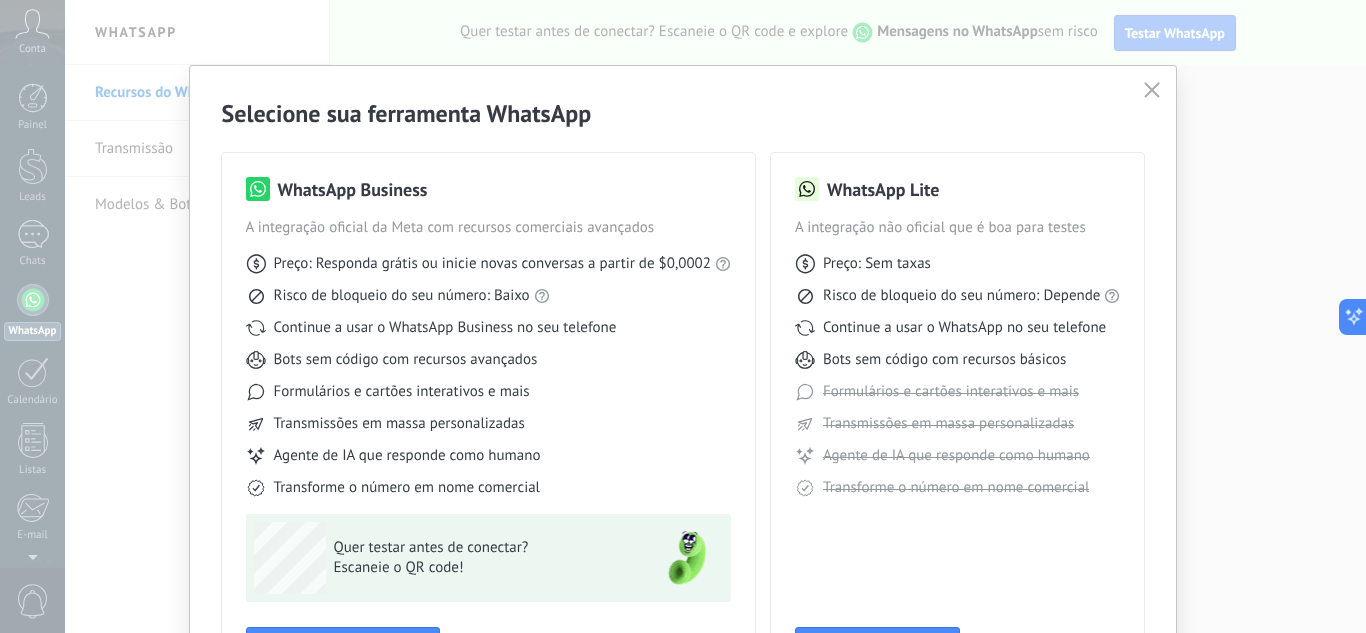 click at bounding box center (1152, 89) 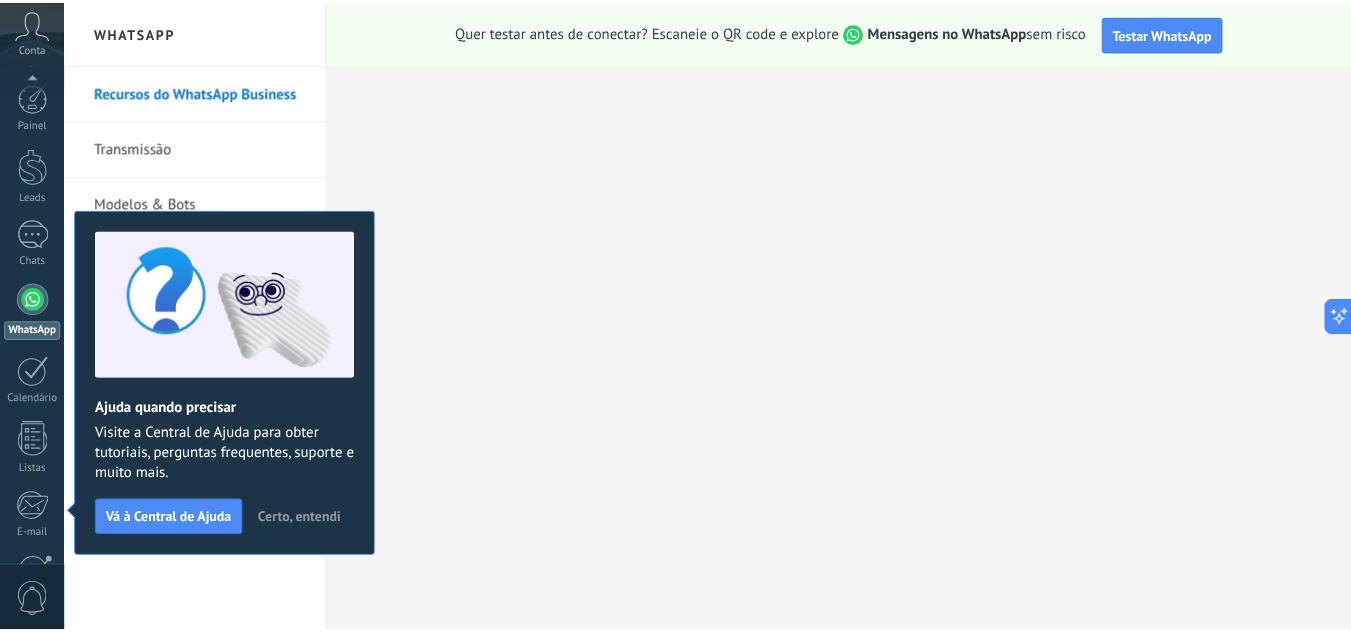 scroll, scrollTop: 199, scrollLeft: 0, axis: vertical 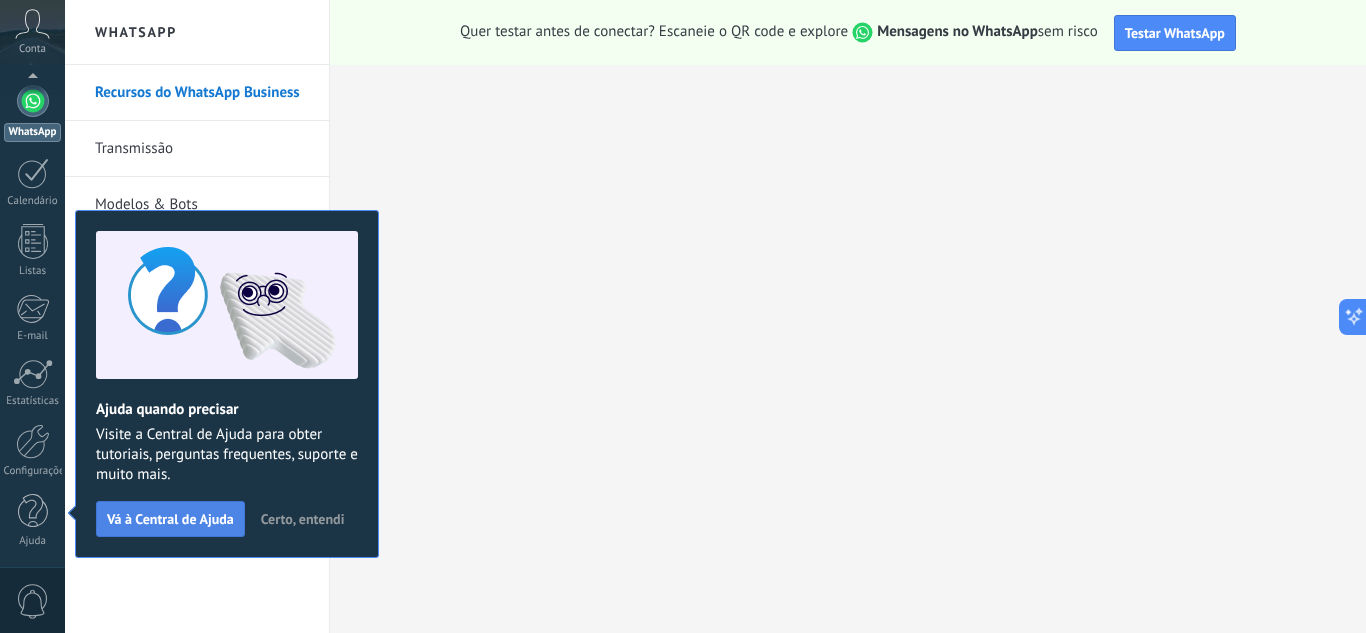 click on "Vá à Central de Ajuda" at bounding box center [170, 519] 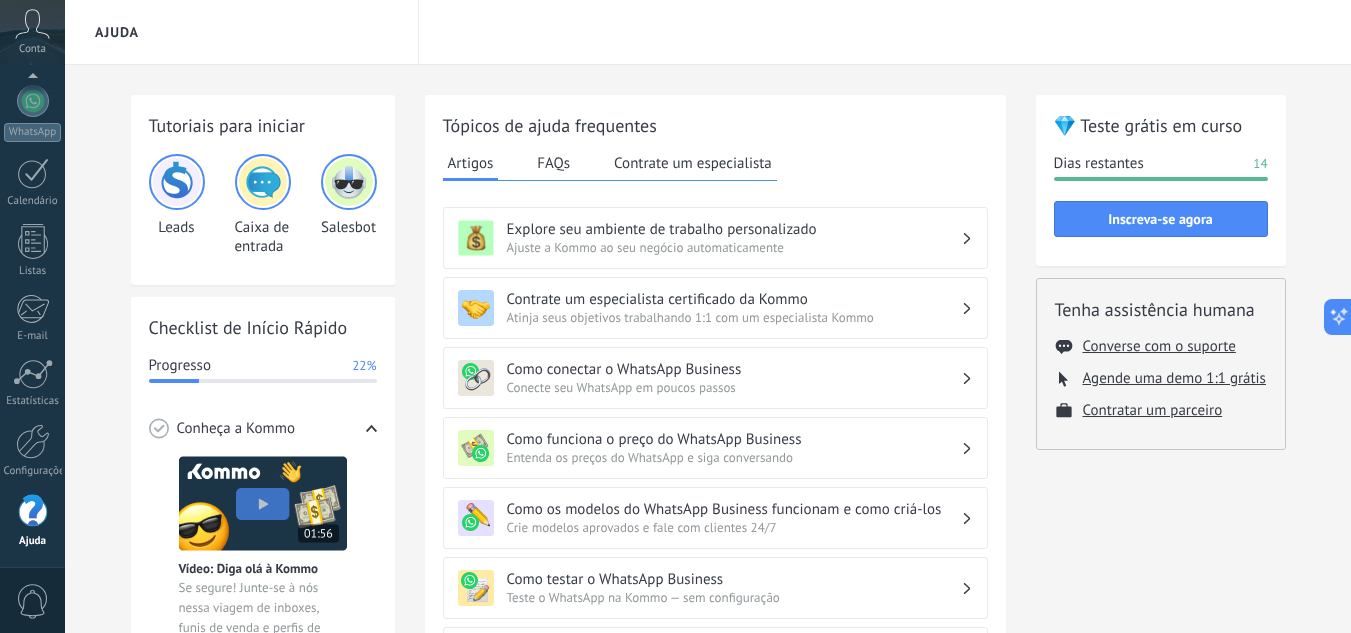 click at bounding box center [177, 182] 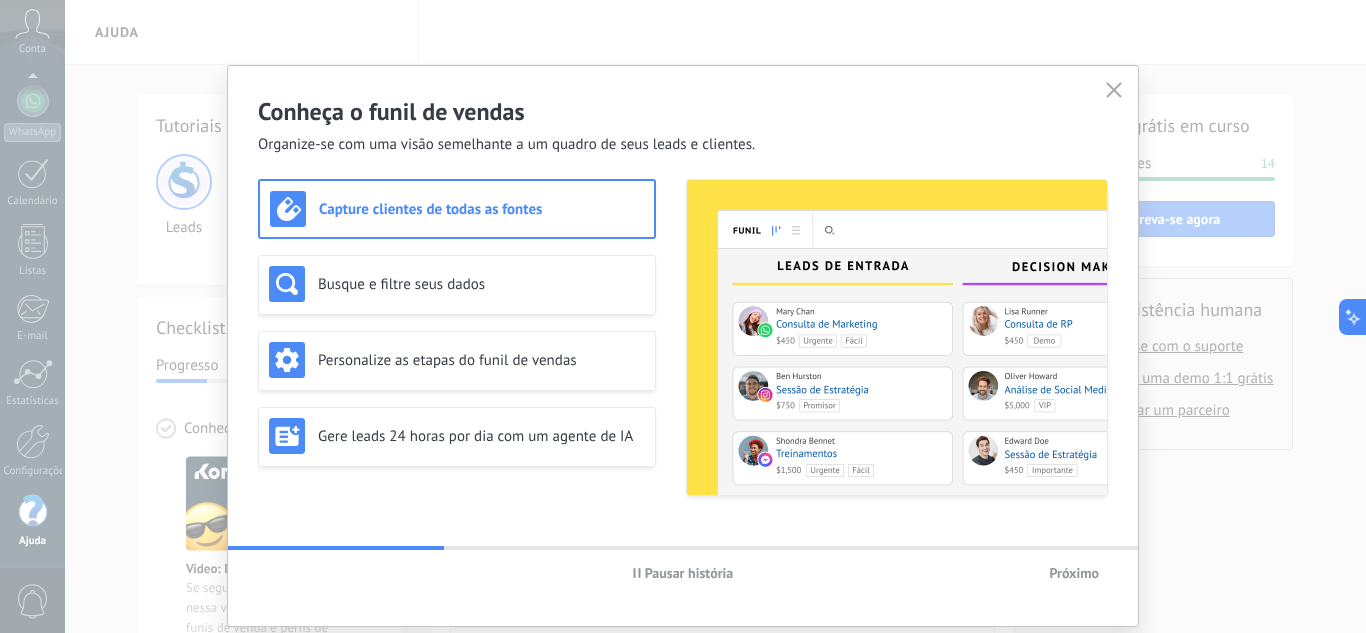 click on "Capture clientes de todas as fontes" at bounding box center (481, 209) 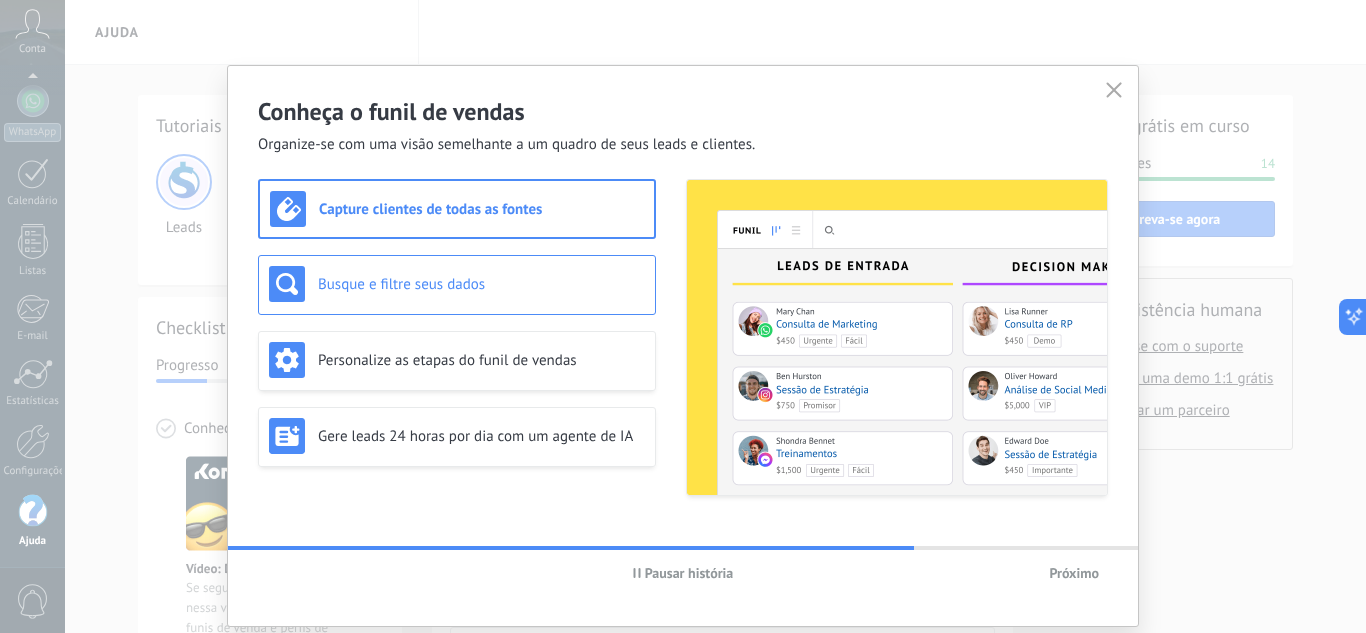 click on "Busque e filtre seus dados" at bounding box center [457, 284] 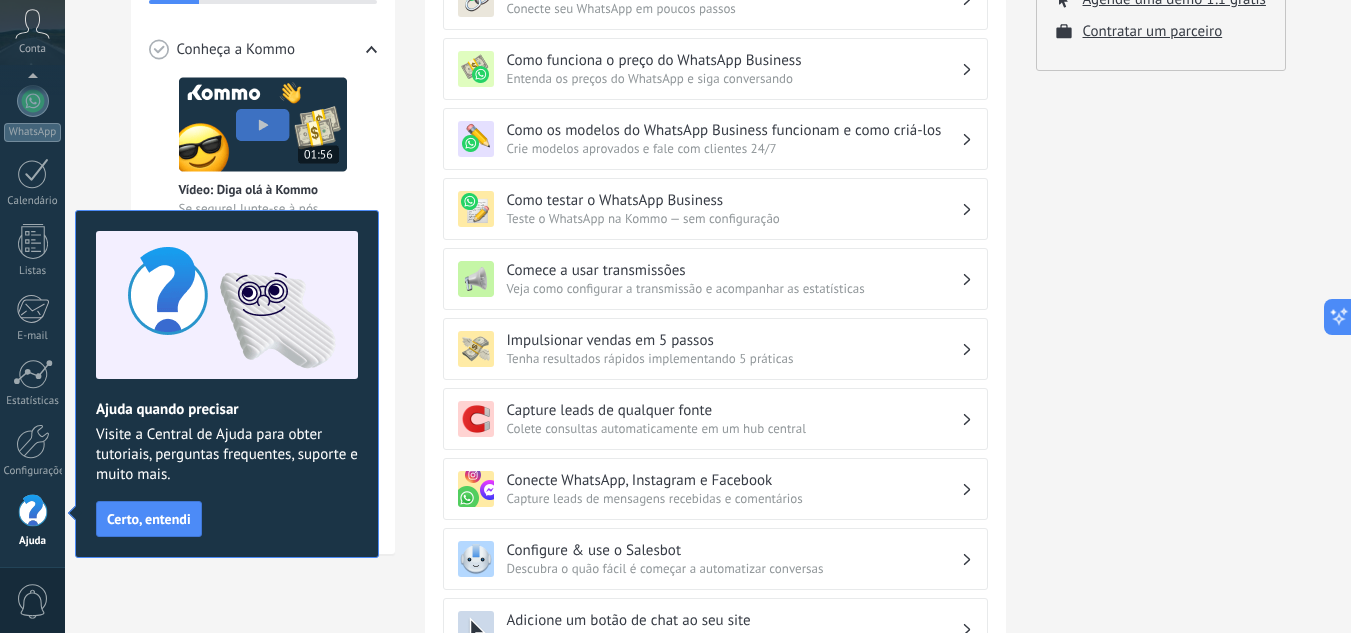scroll, scrollTop: 360, scrollLeft: 0, axis: vertical 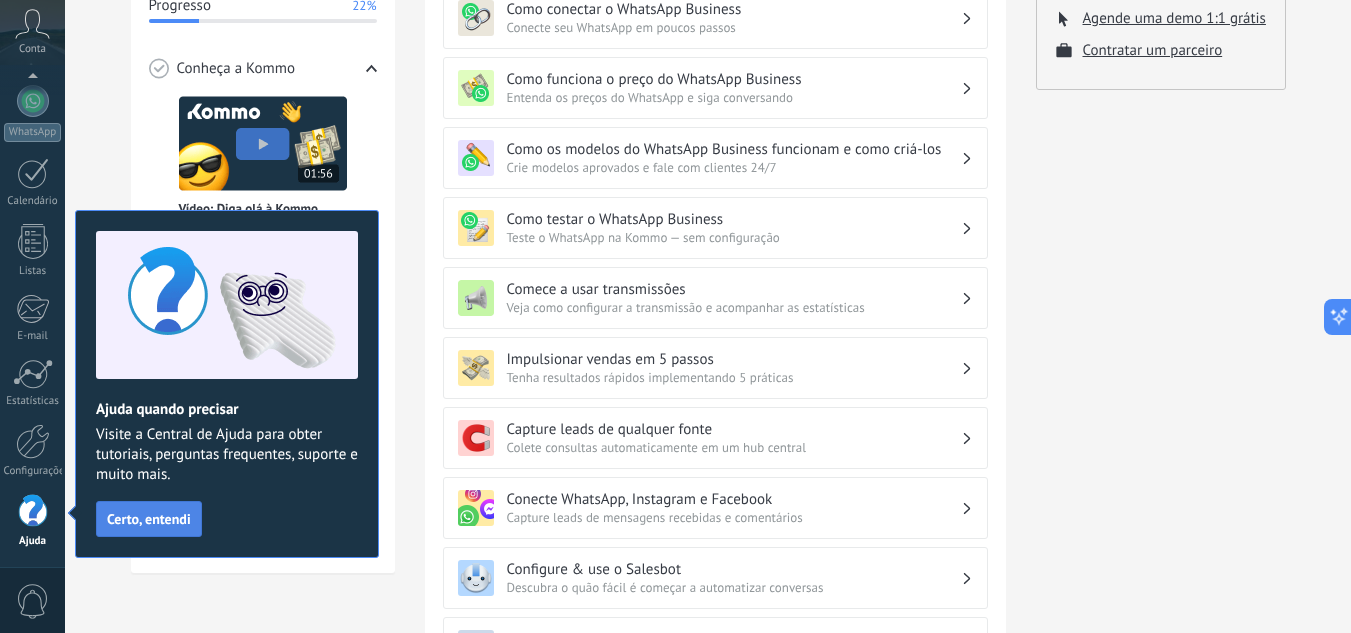 click on "Certo, entendi" at bounding box center [149, 519] 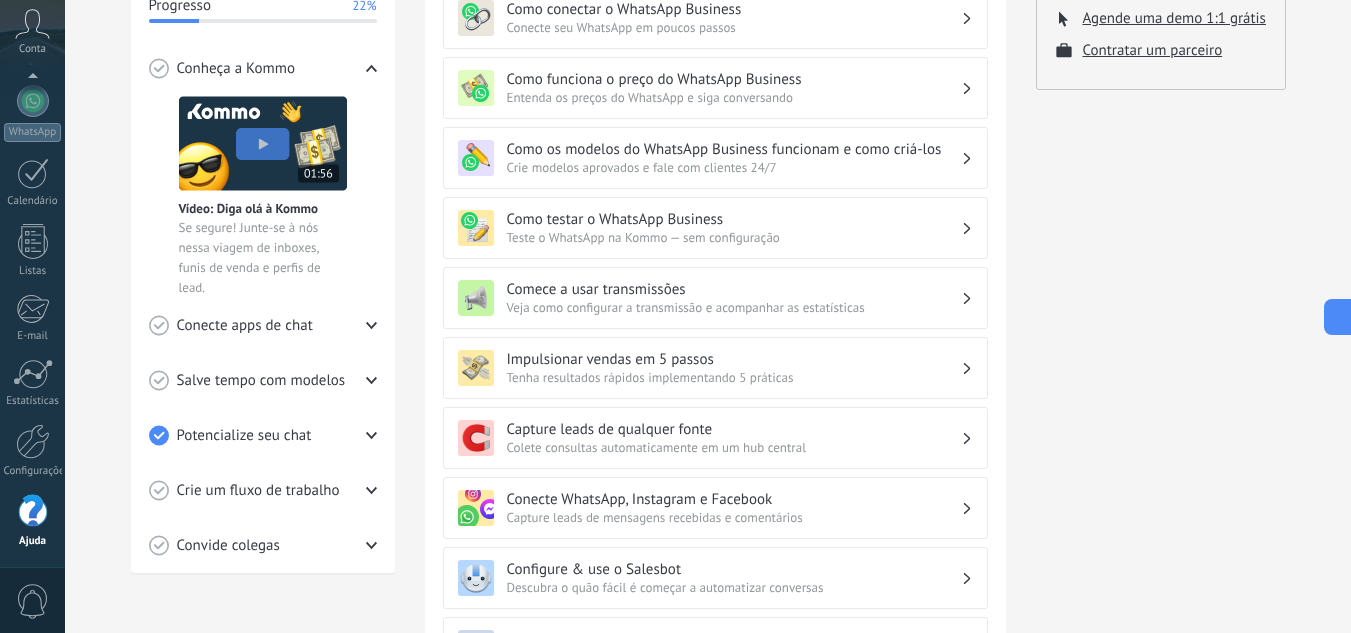 click on "Conecte apps de chat" at bounding box center [236, 69] 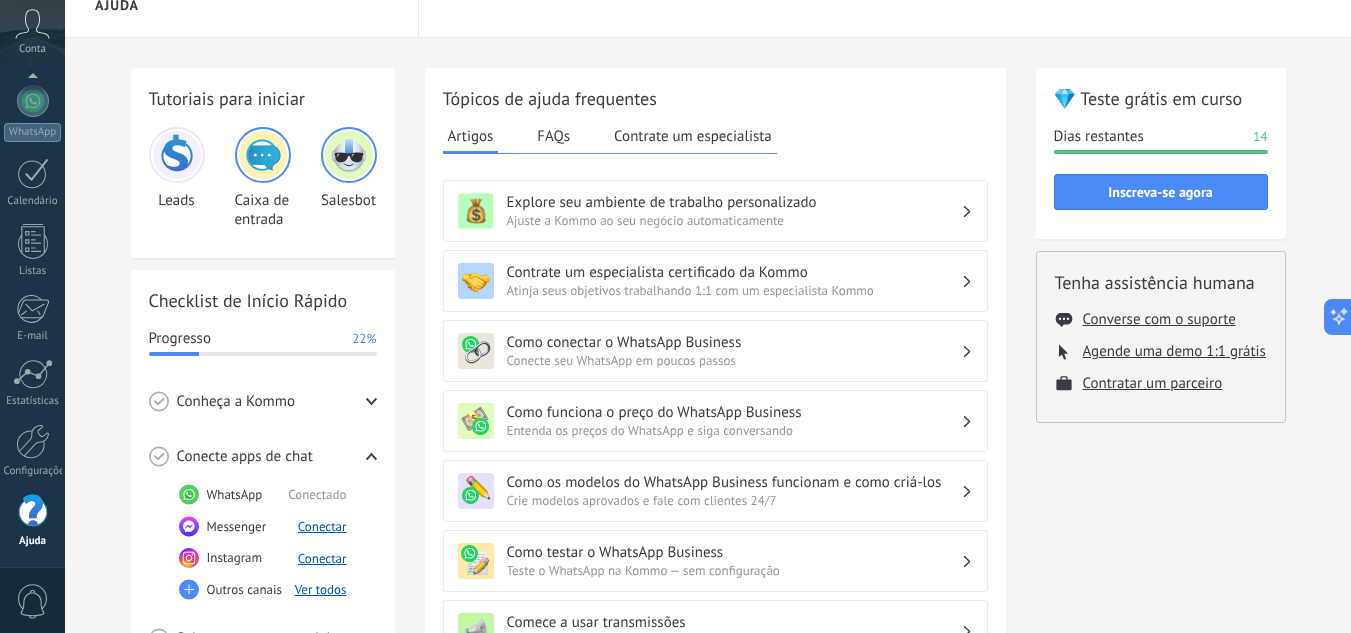 scroll, scrollTop: 0, scrollLeft: 0, axis: both 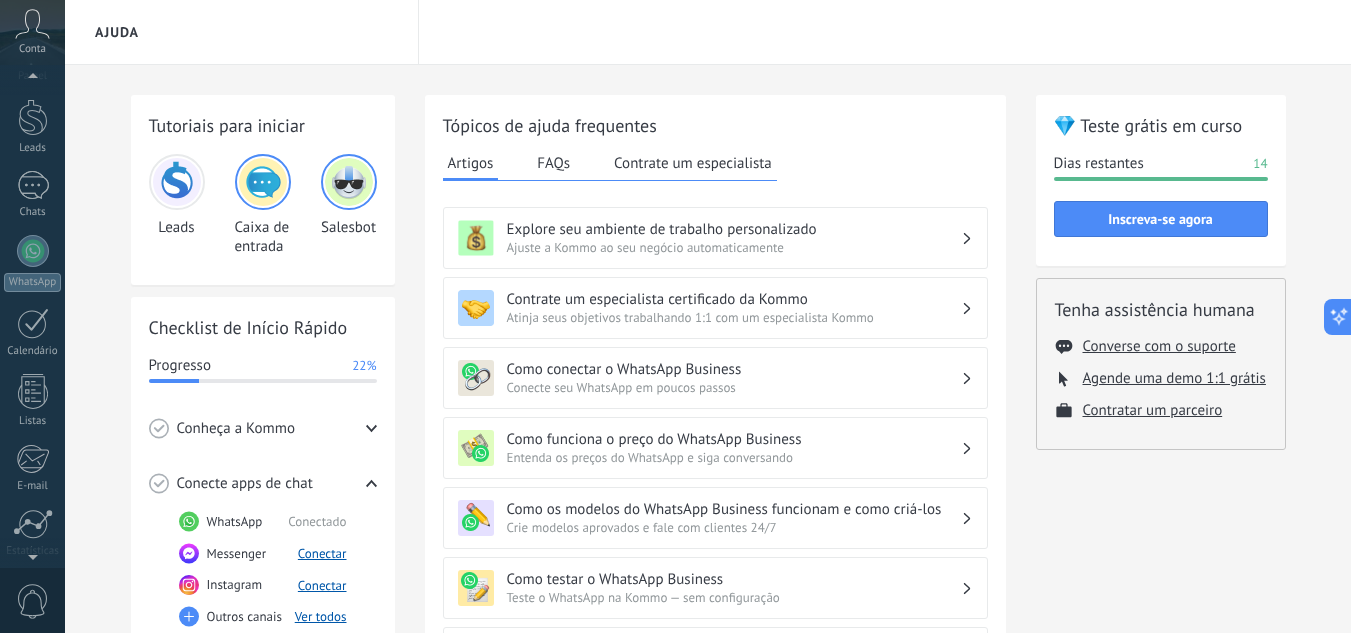 click at bounding box center [32, 80] 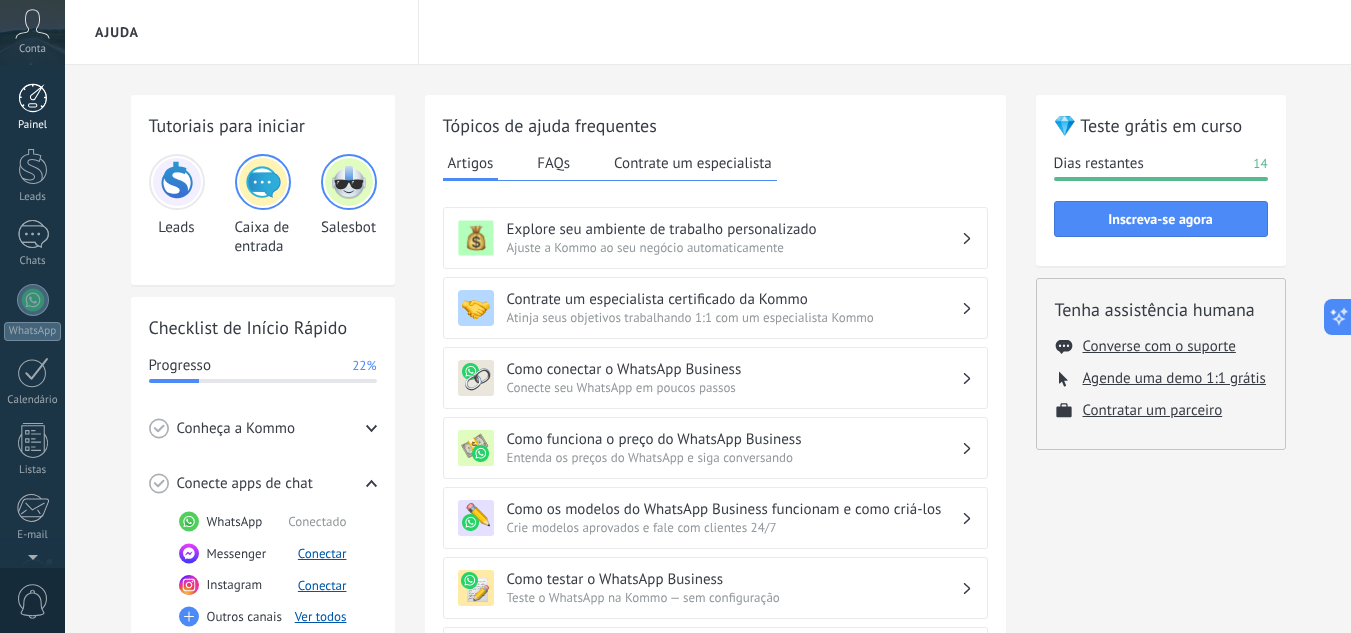 click at bounding box center (33, 98) 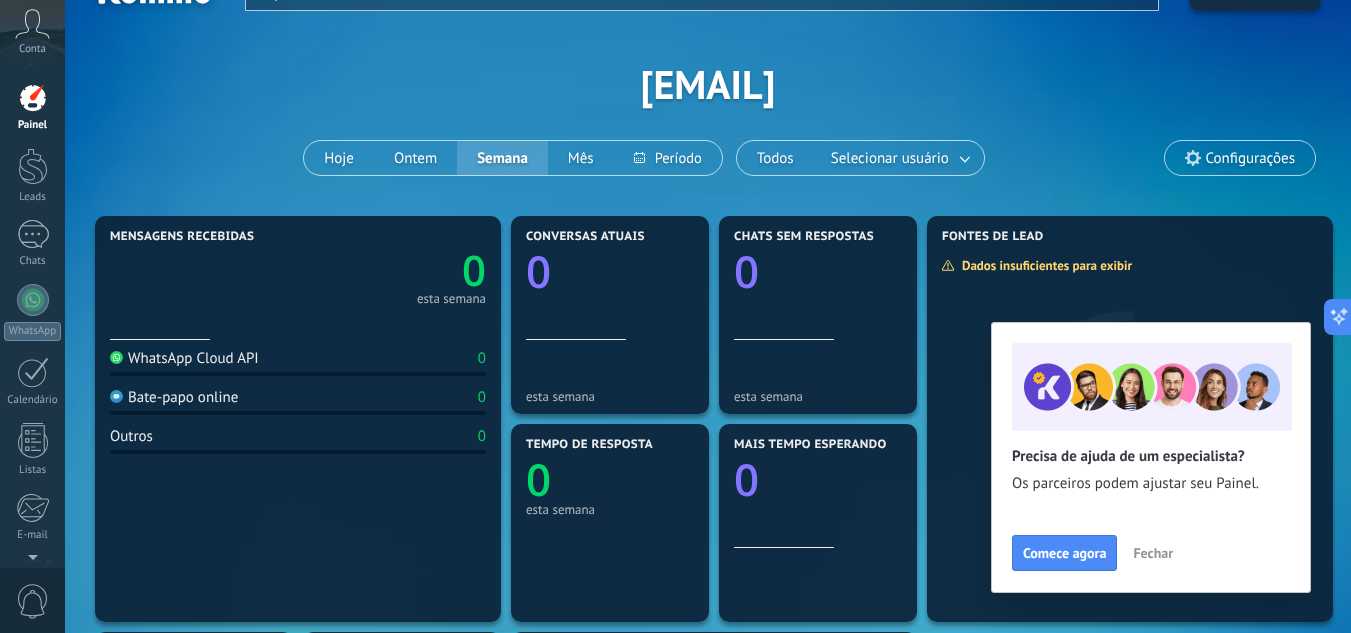 scroll, scrollTop: 98, scrollLeft: 0, axis: vertical 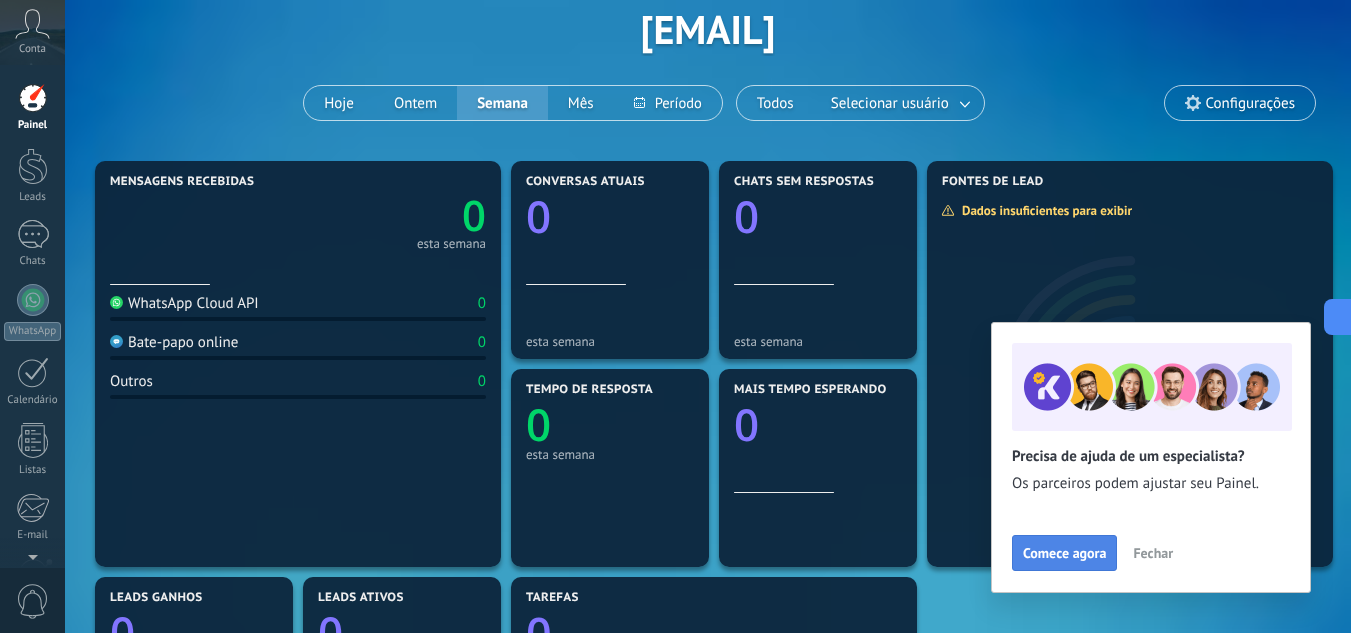 click on "Comece agora" at bounding box center [1064, 553] 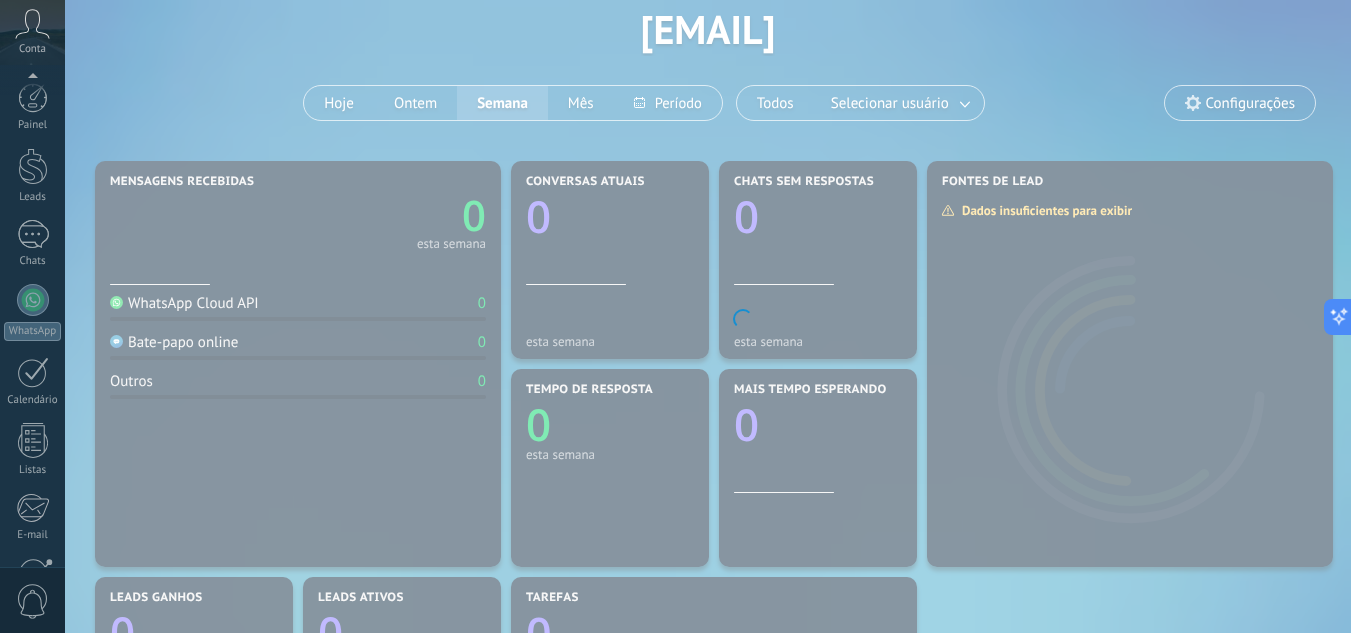 scroll, scrollTop: 199, scrollLeft: 0, axis: vertical 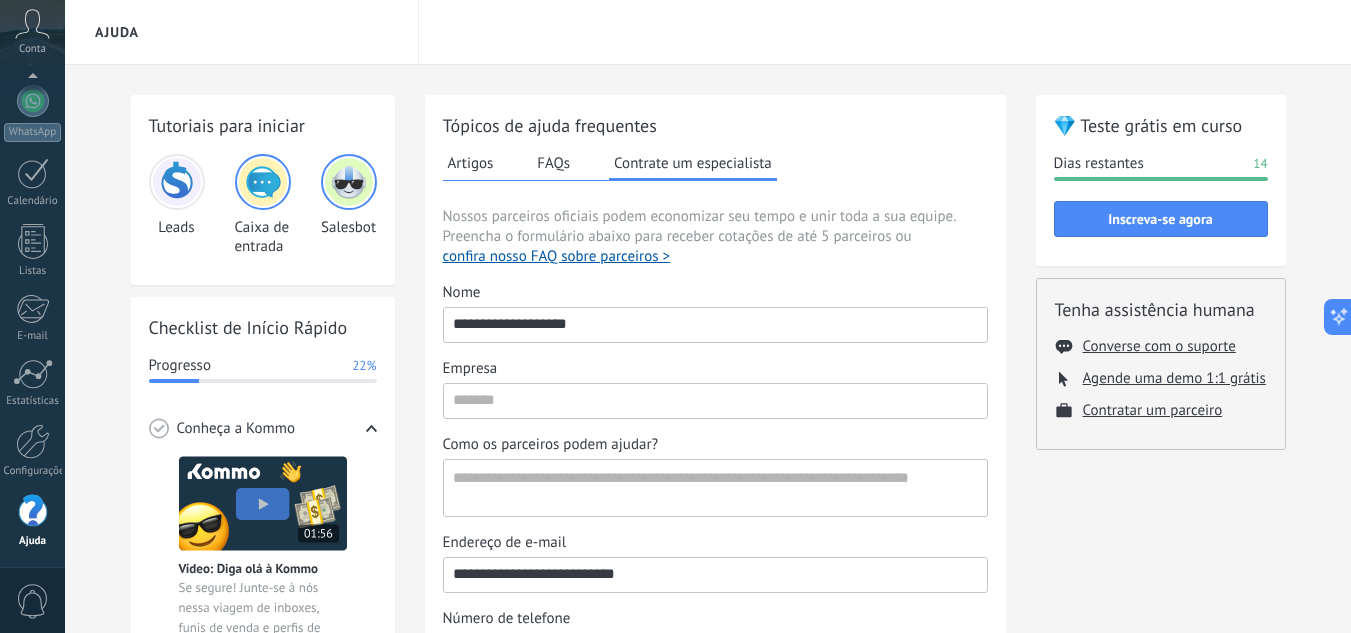 click at bounding box center (263, 503) 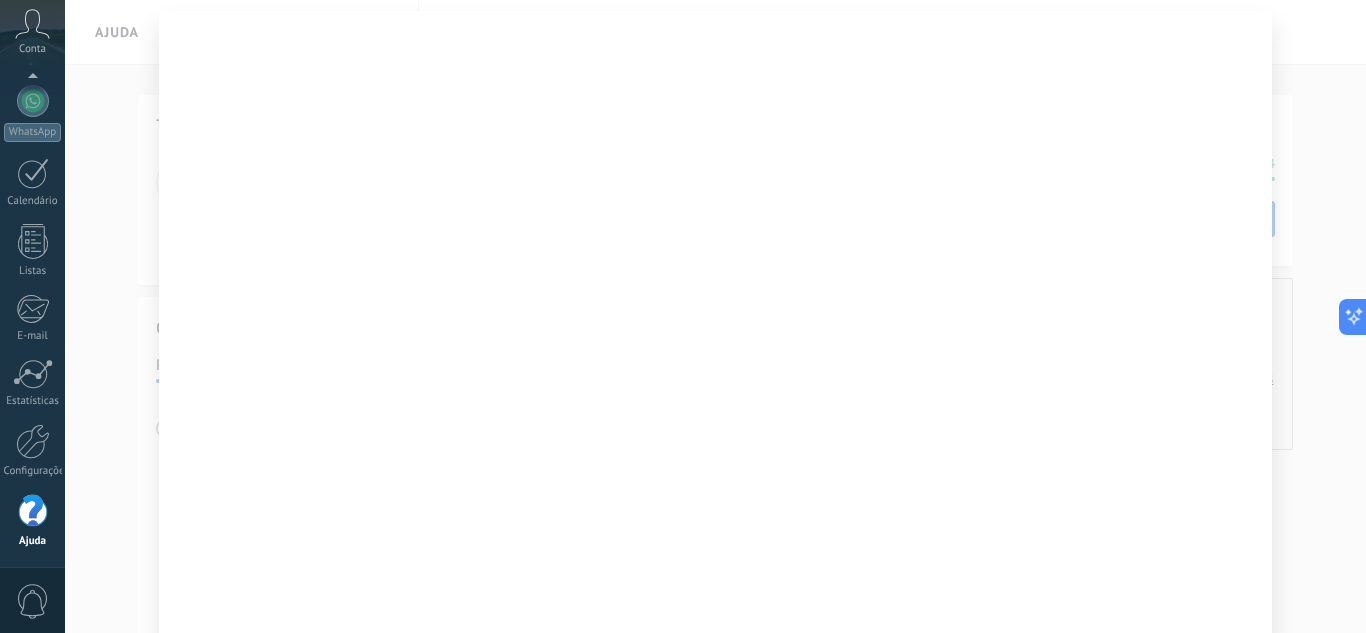 scroll, scrollTop: 61, scrollLeft: 0, axis: vertical 